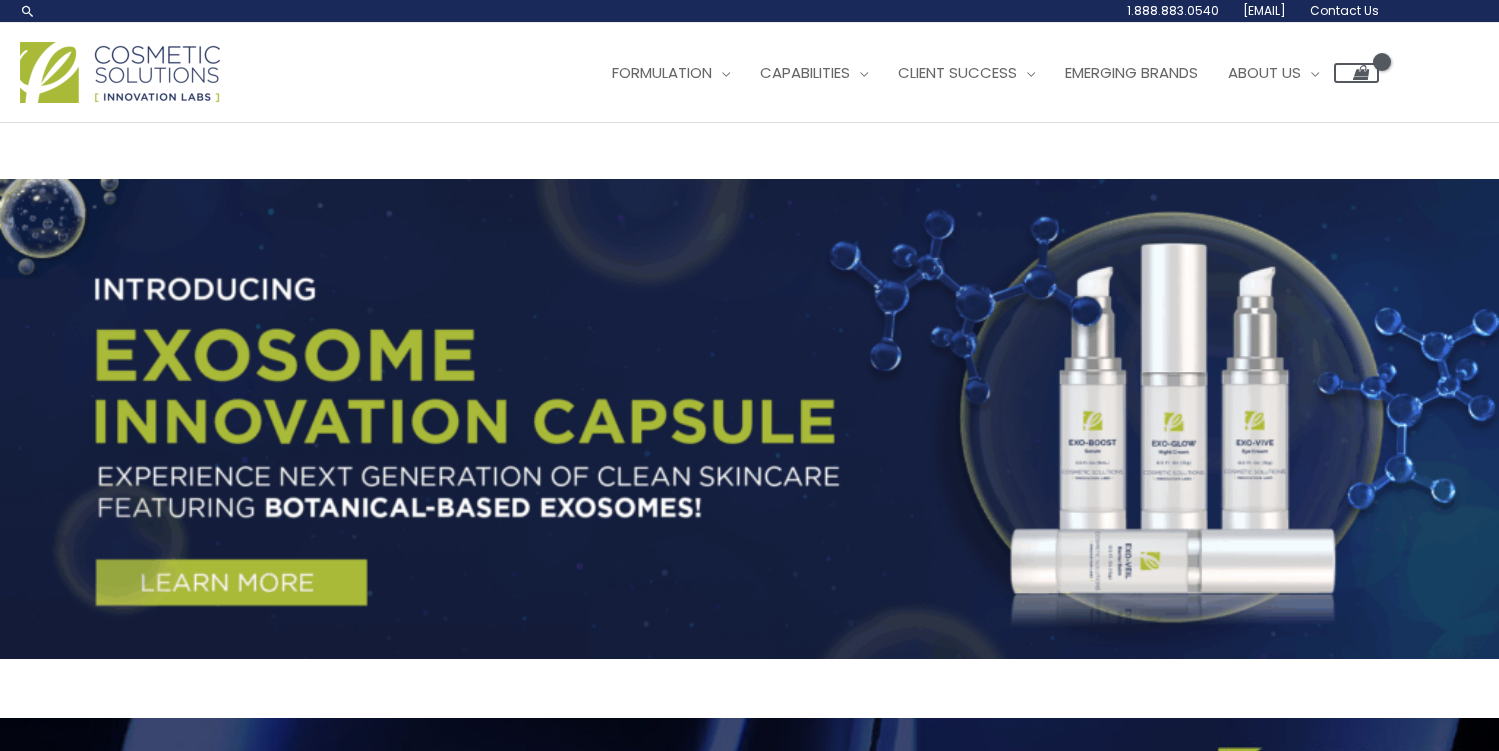 scroll, scrollTop: 0, scrollLeft: 0, axis: both 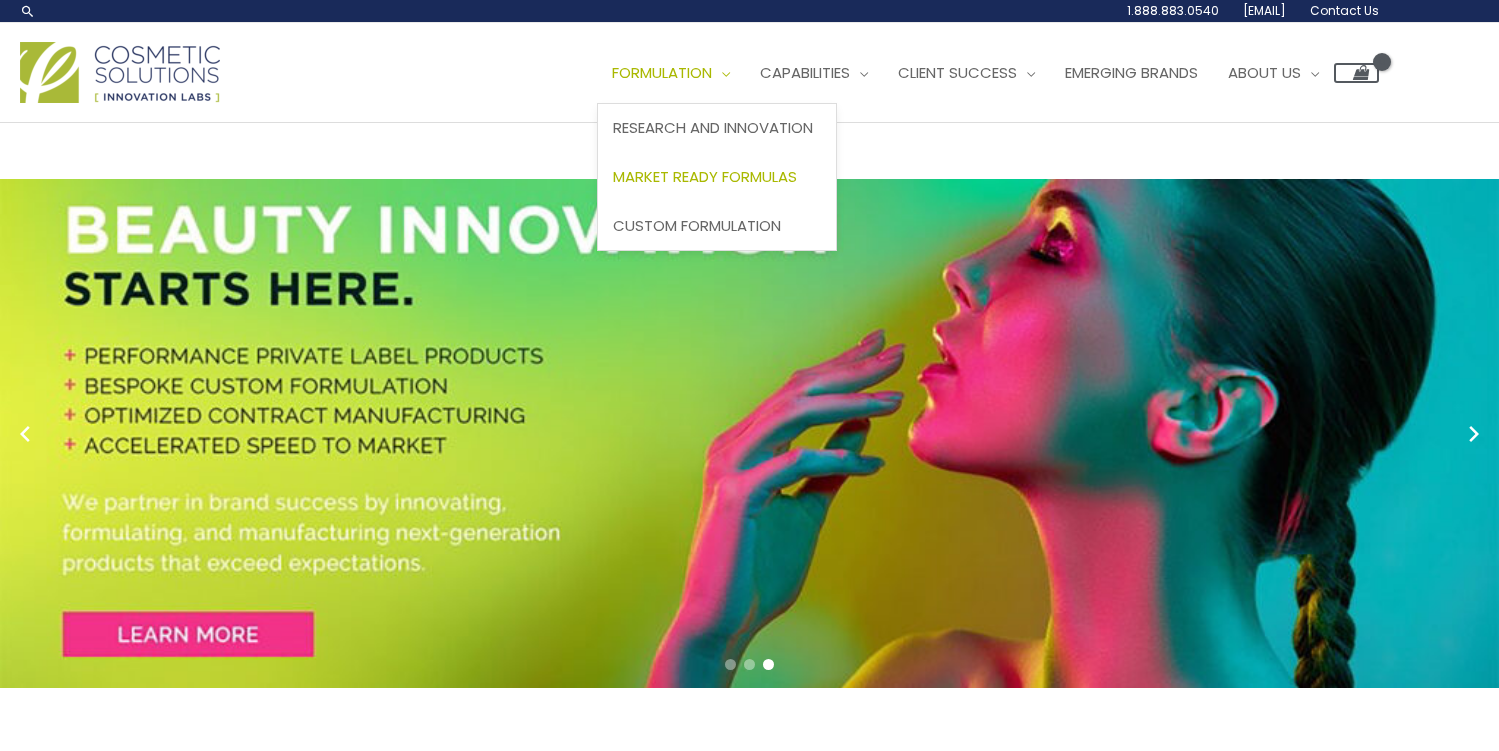 click on "Market Ready Formulas" at bounding box center (705, 176) 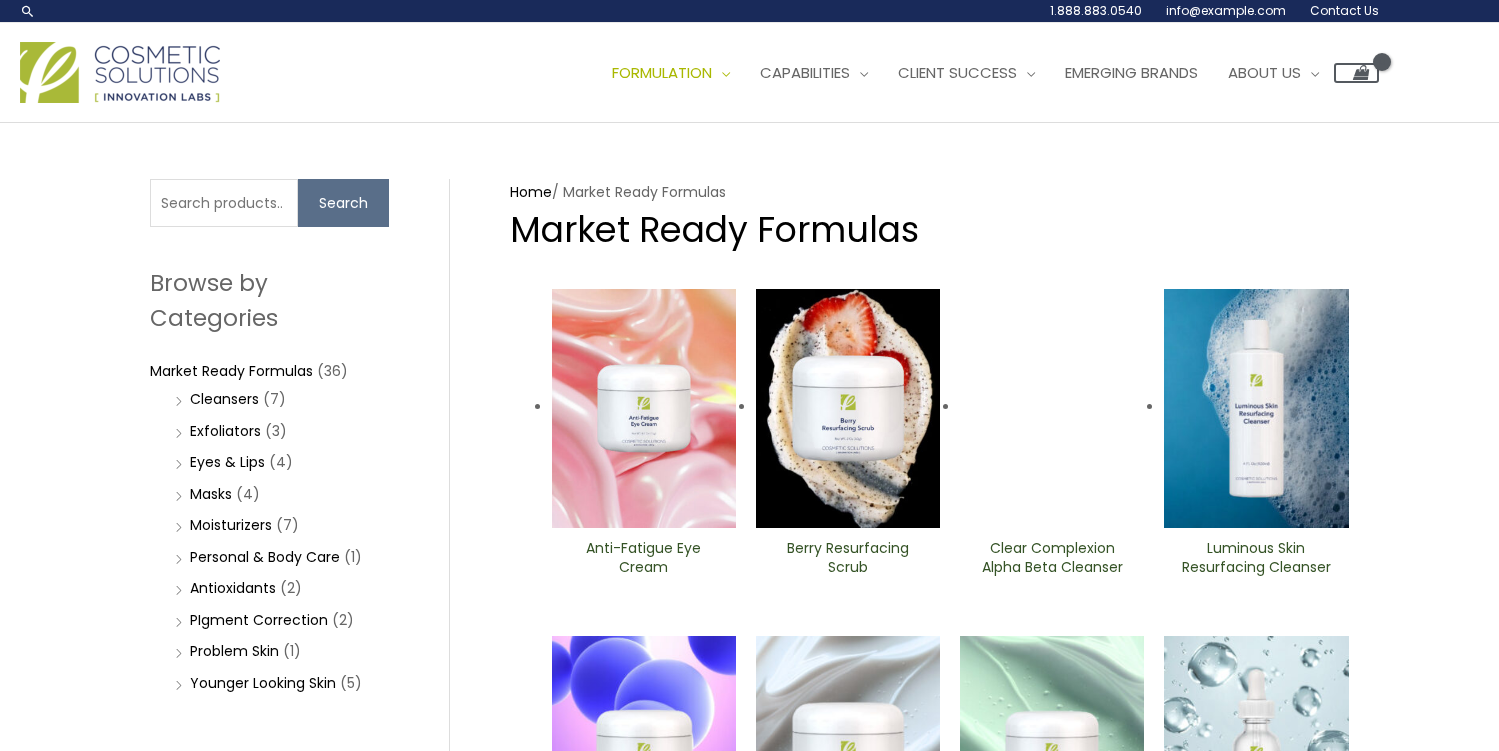 scroll, scrollTop: 0, scrollLeft: 0, axis: both 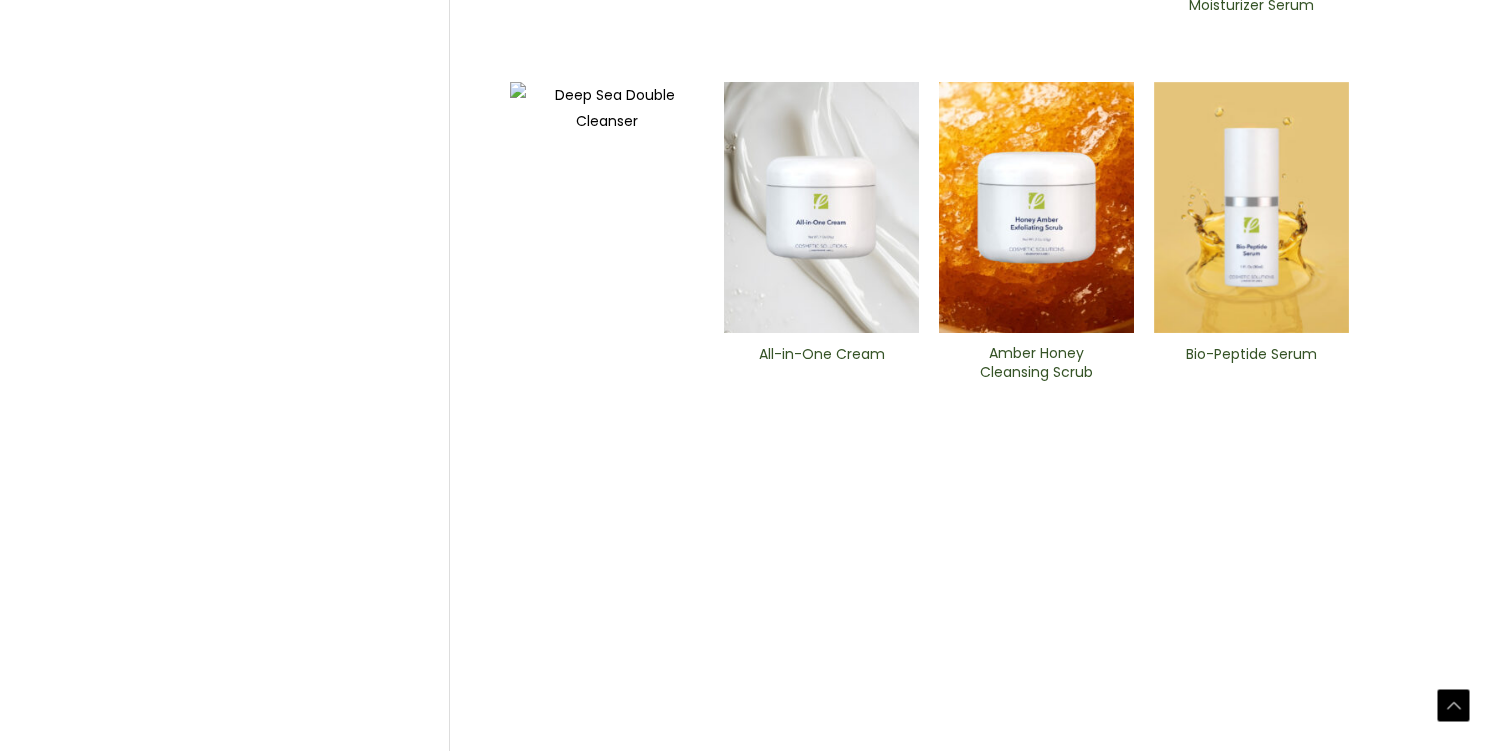 click on "2" at bounding box center (575, 1731) 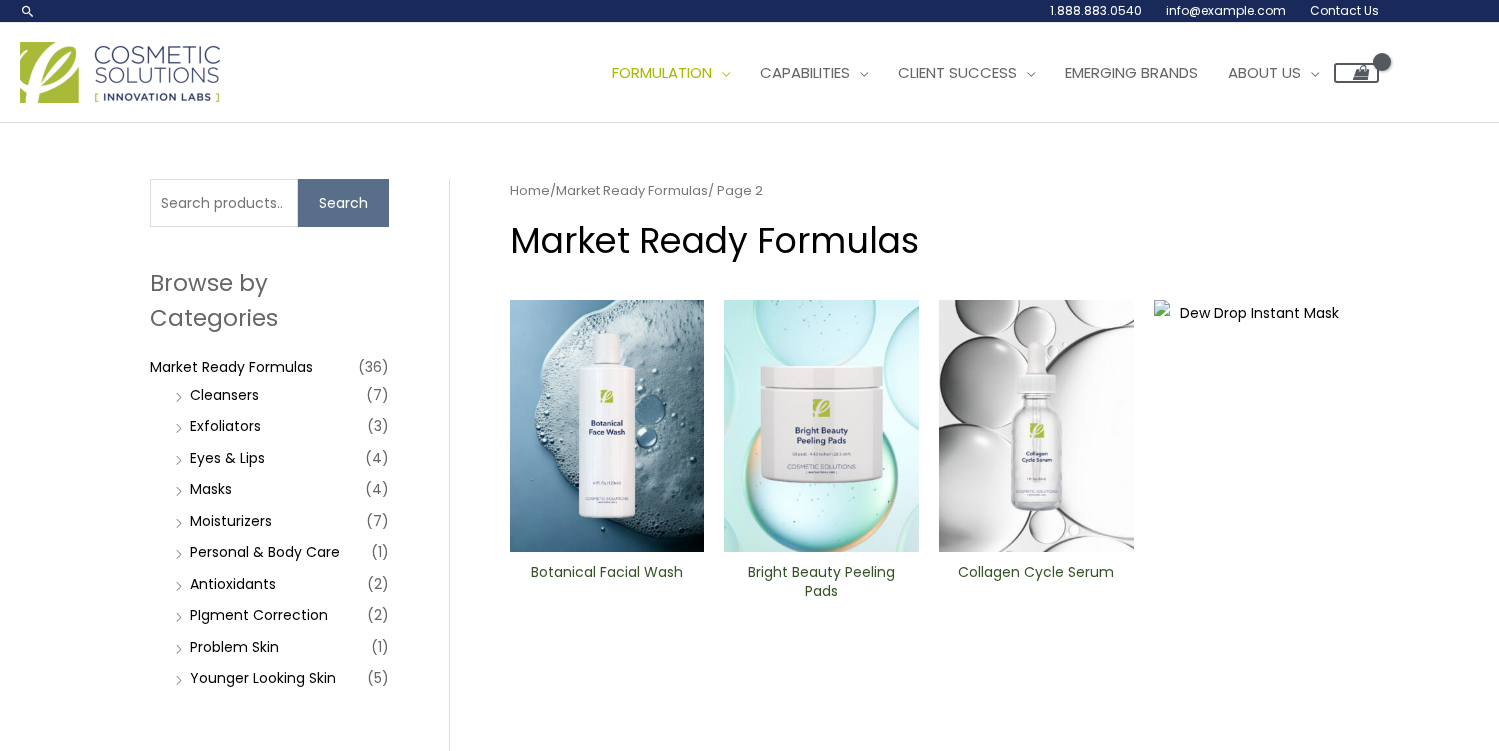 scroll, scrollTop: 0, scrollLeft: 0, axis: both 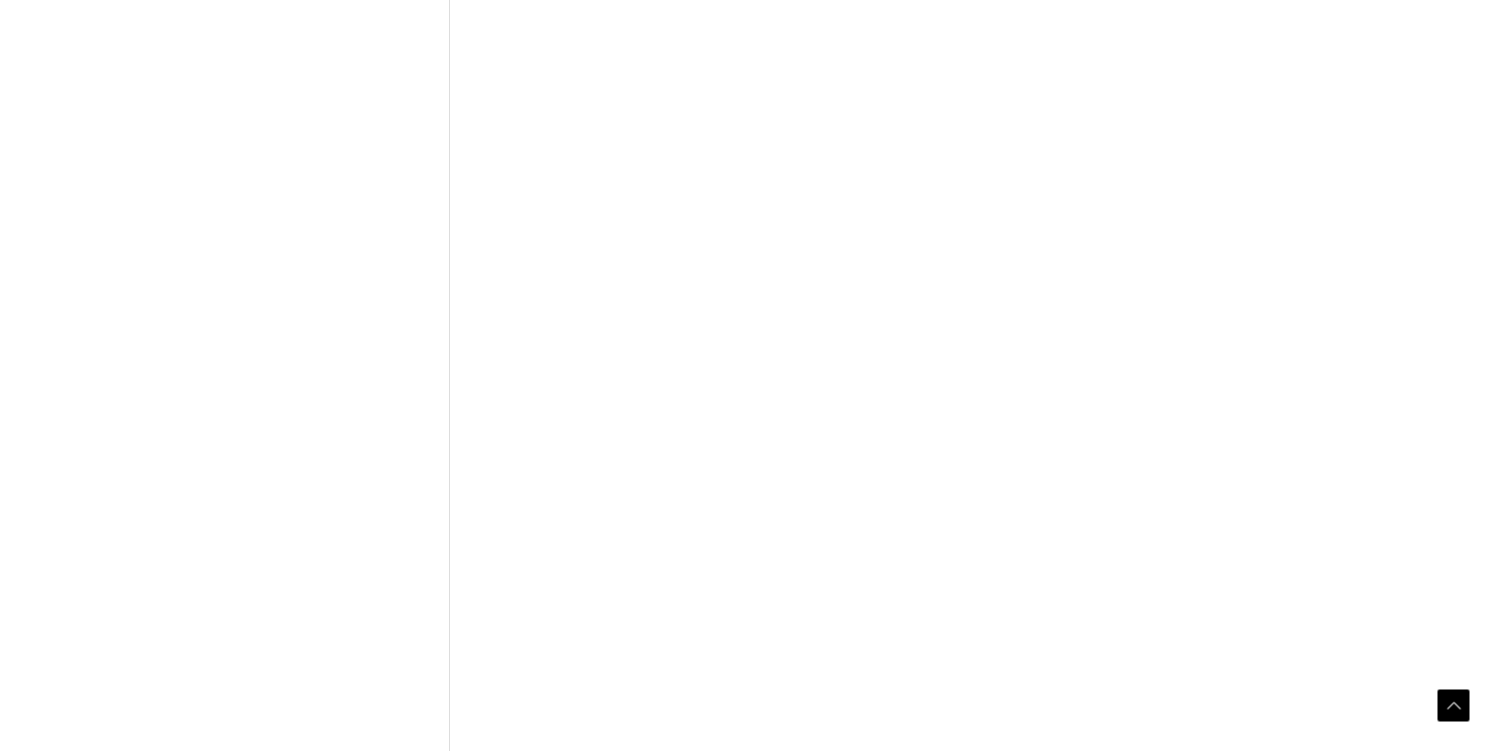 click on "3" at bounding box center [661, 1859] 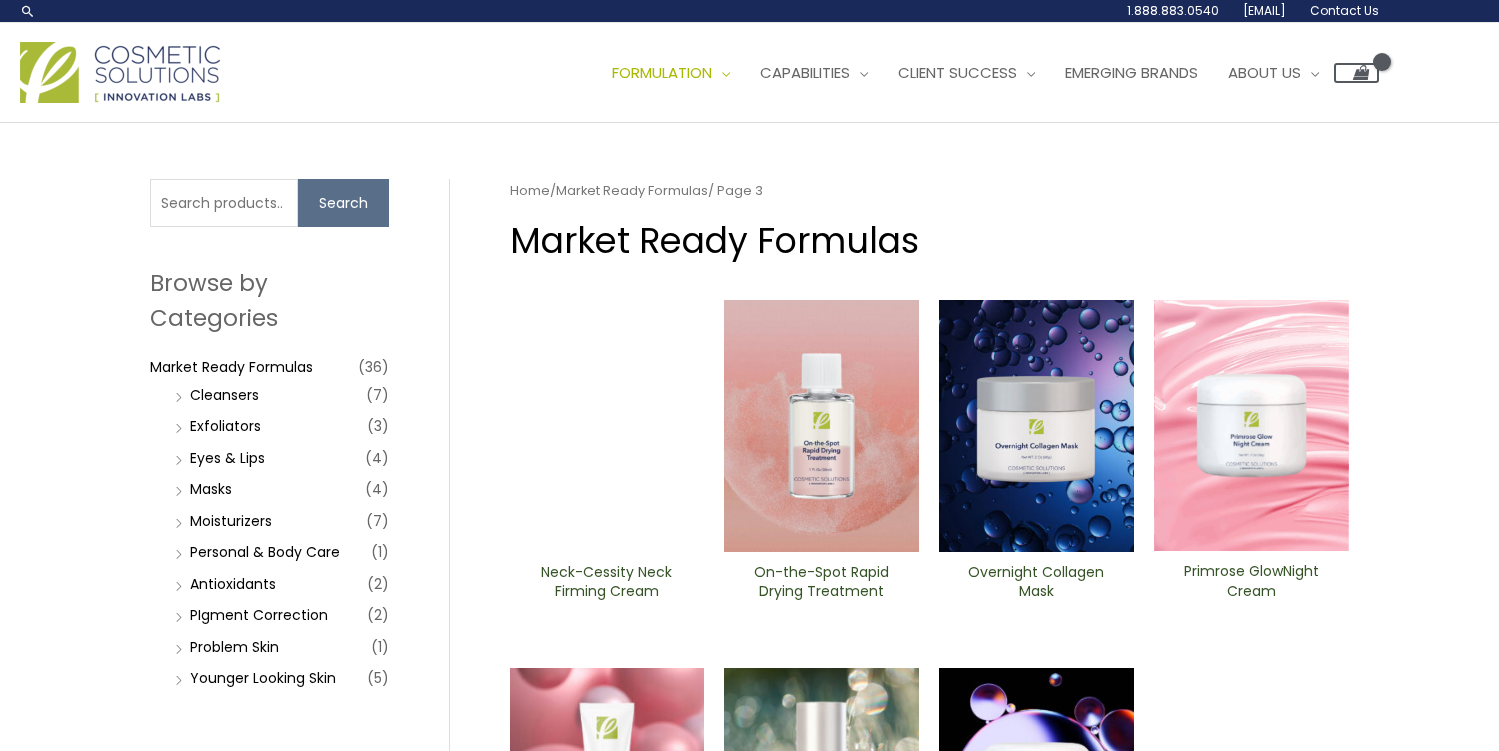 scroll, scrollTop: 0, scrollLeft: 0, axis: both 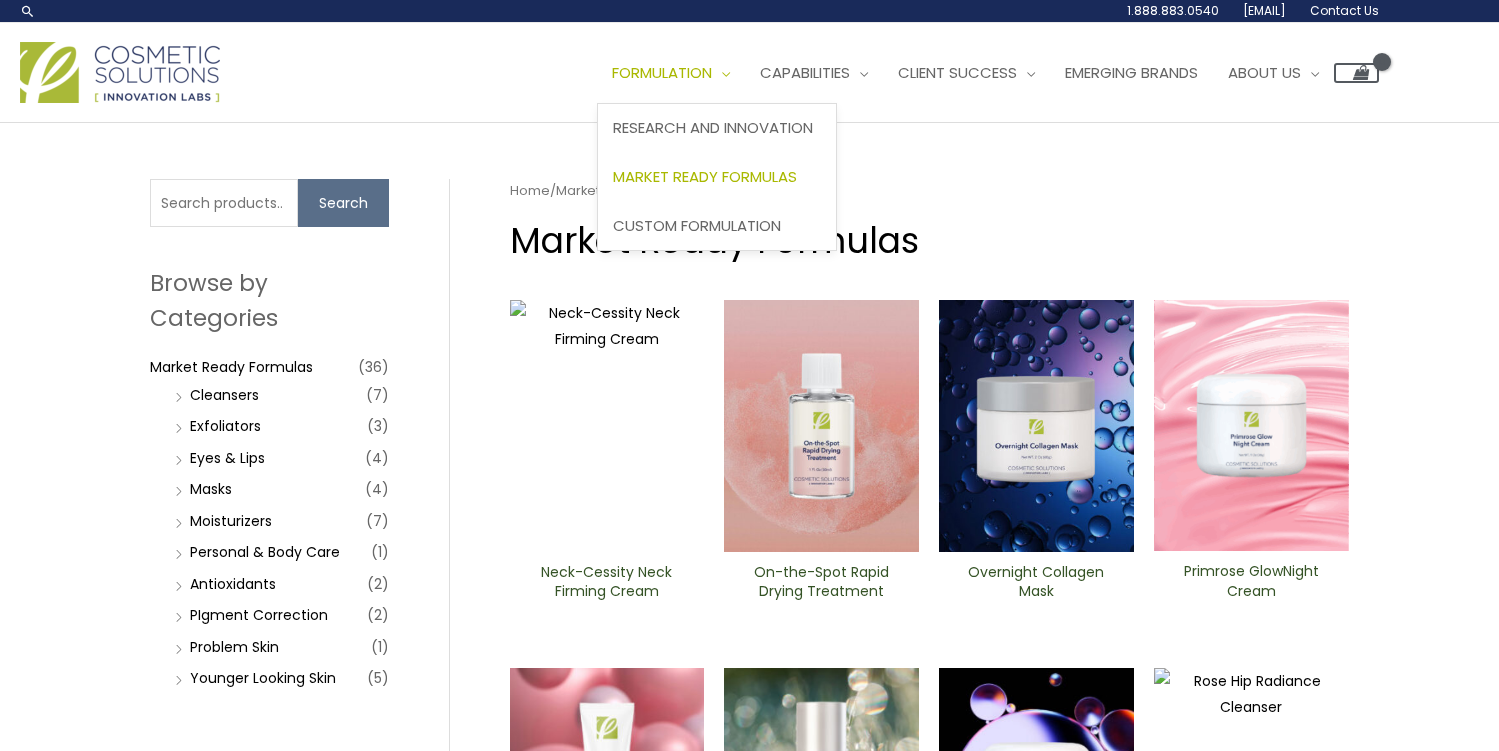 click on "Market Ready Formulas" at bounding box center [705, 176] 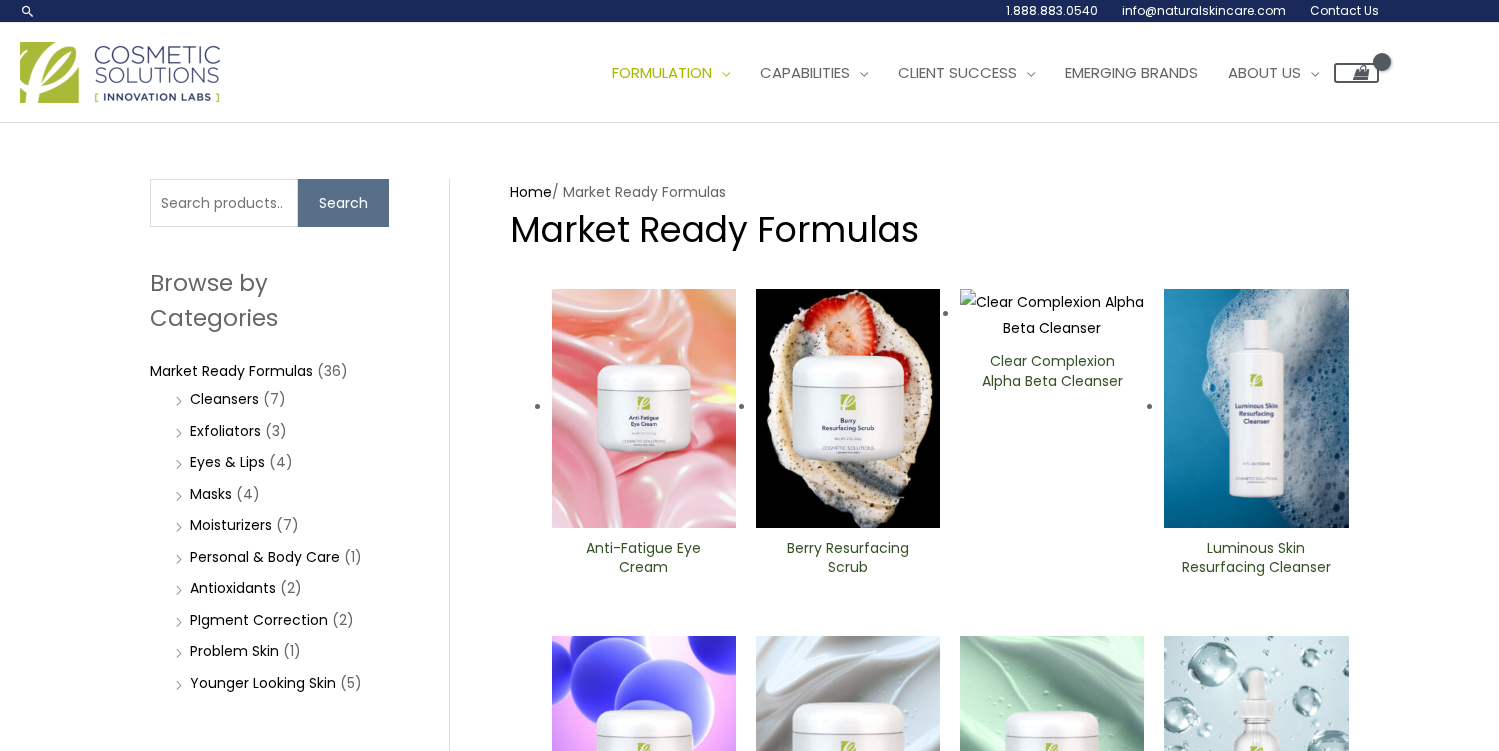 scroll, scrollTop: 0, scrollLeft: 0, axis: both 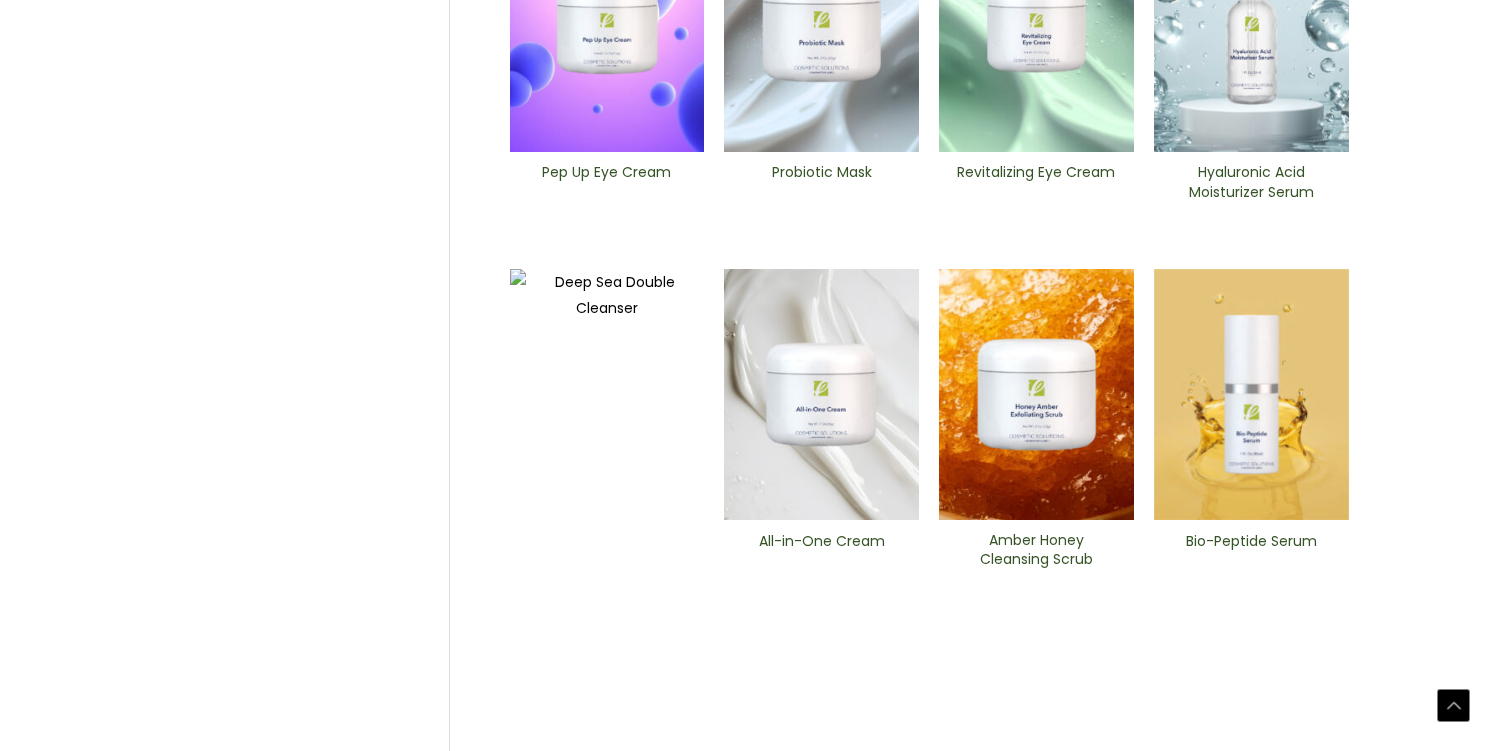 click on "2" at bounding box center (575, 1918) 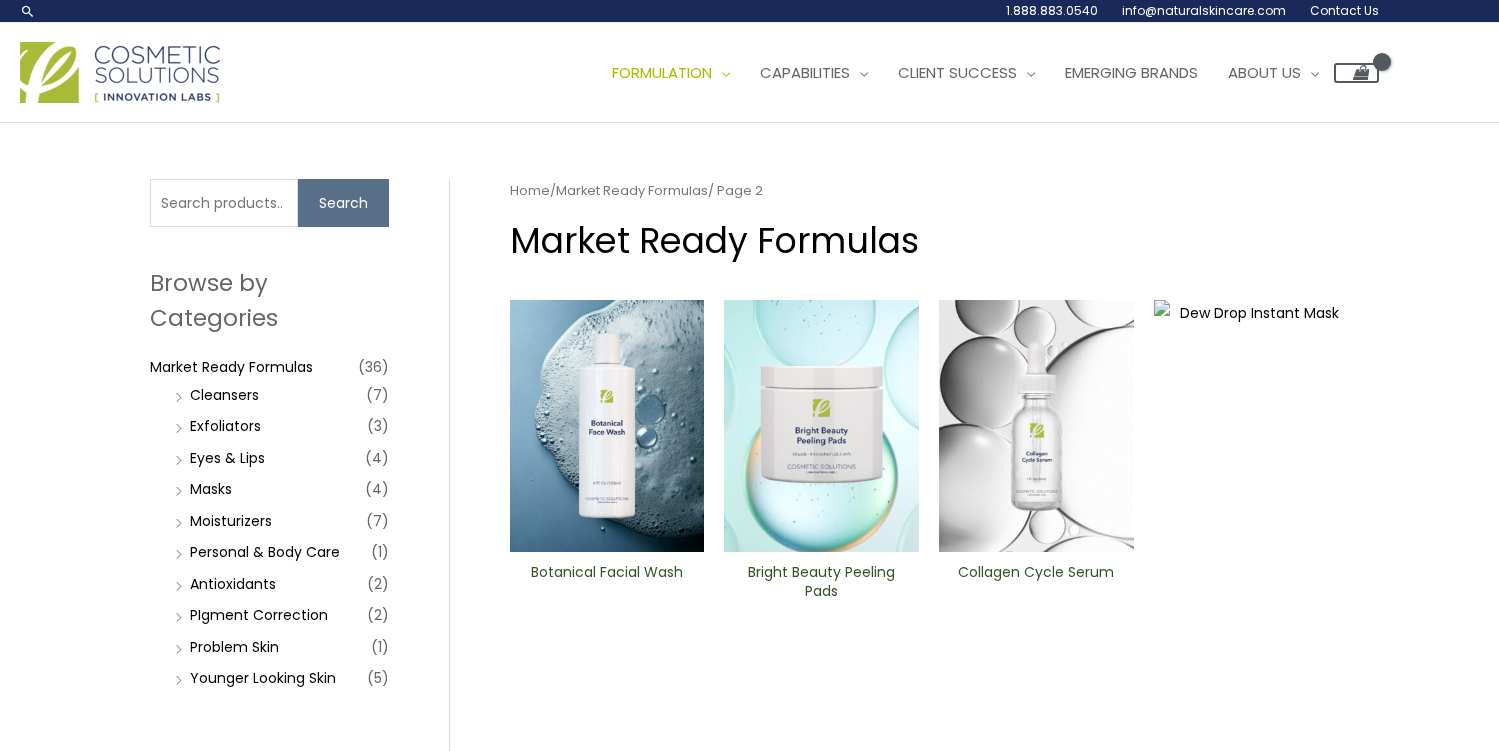 scroll, scrollTop: 0, scrollLeft: 0, axis: both 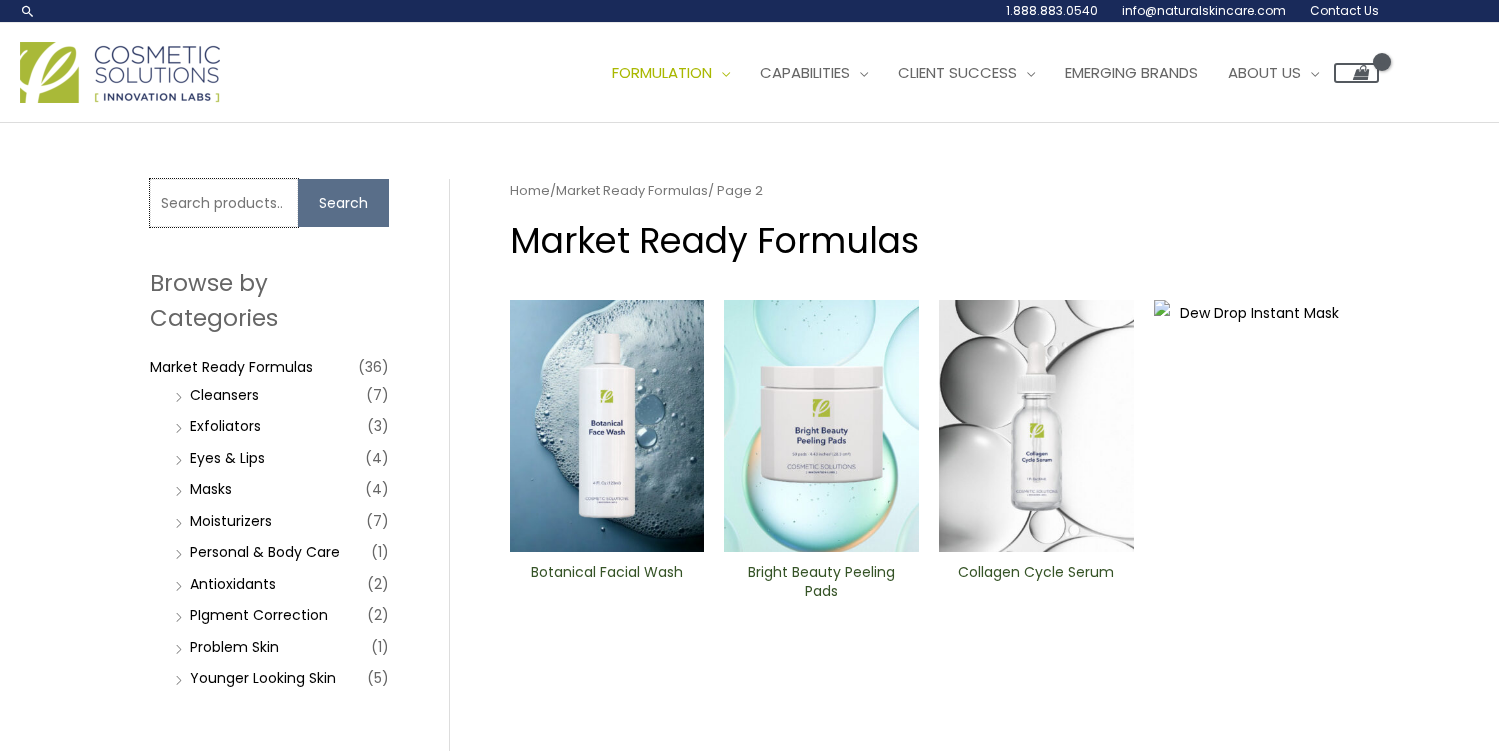 click on "Search for:" at bounding box center [224, 203] 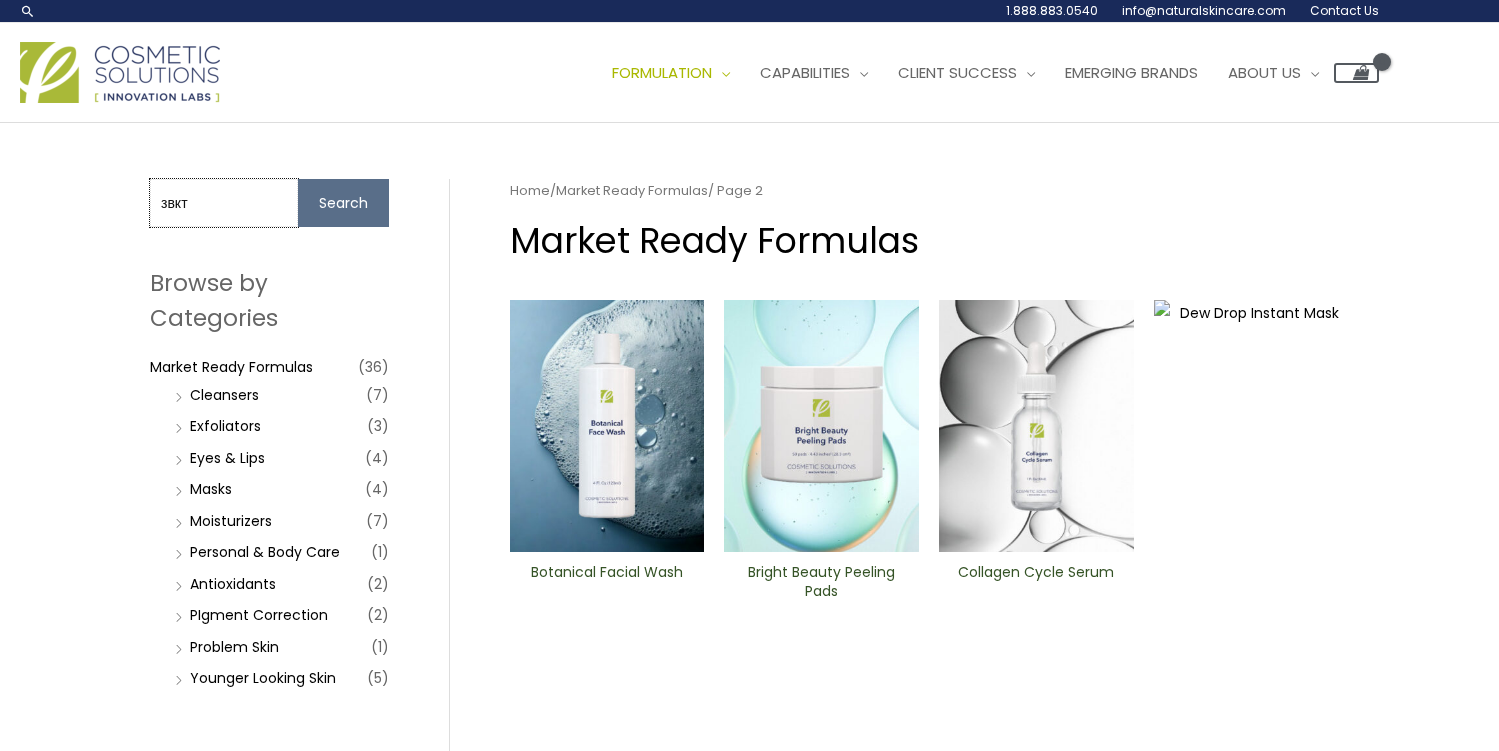 type on "звкт" 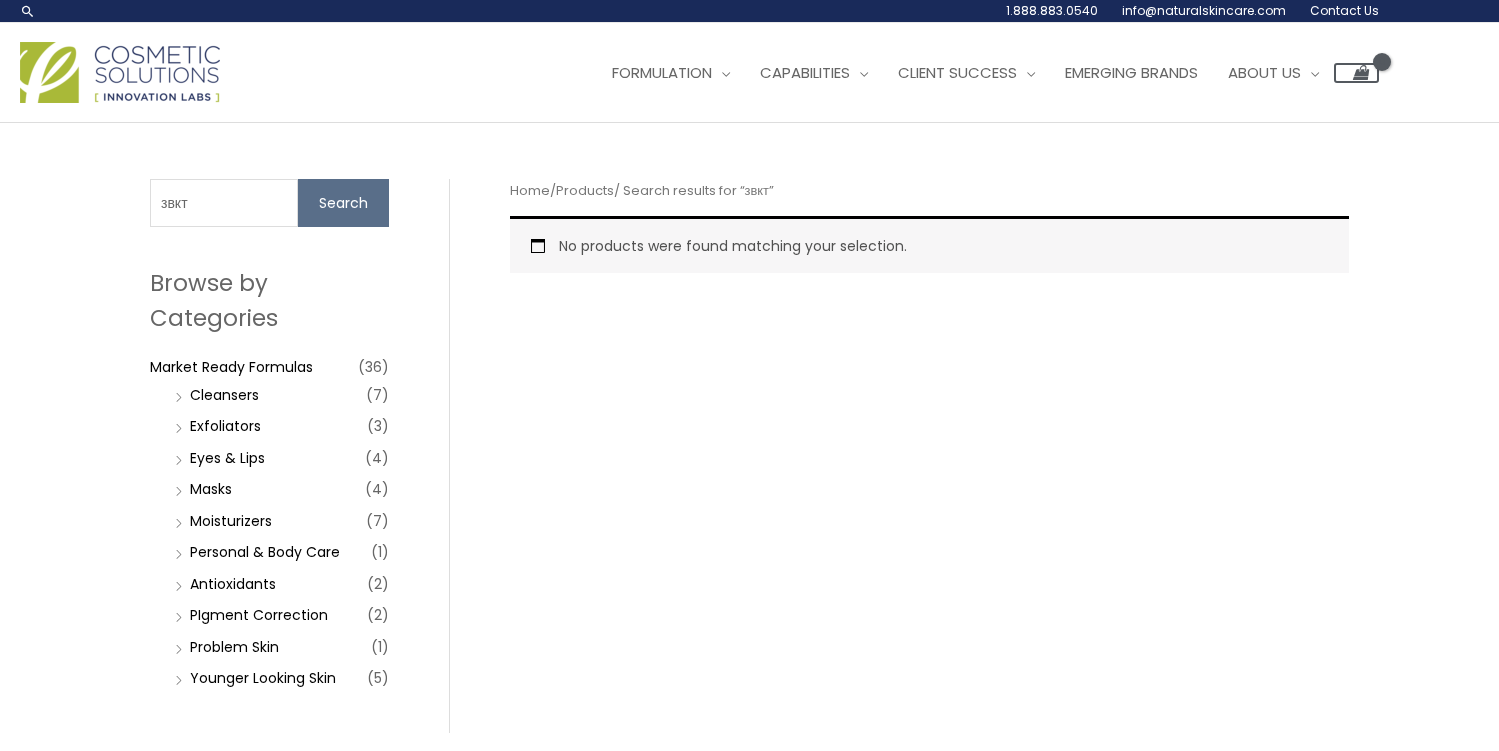 scroll, scrollTop: 0, scrollLeft: 0, axis: both 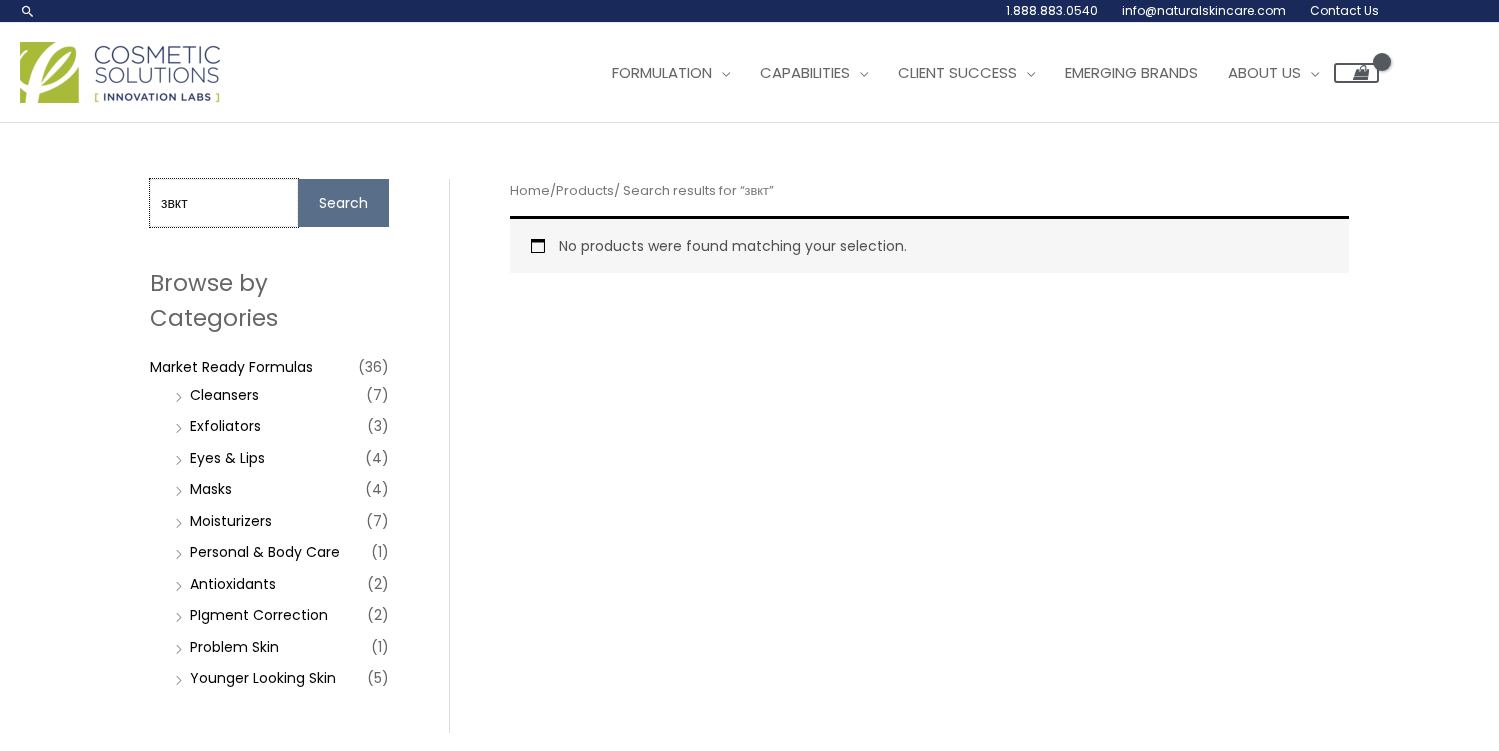 click on "звкт" at bounding box center [224, 203] 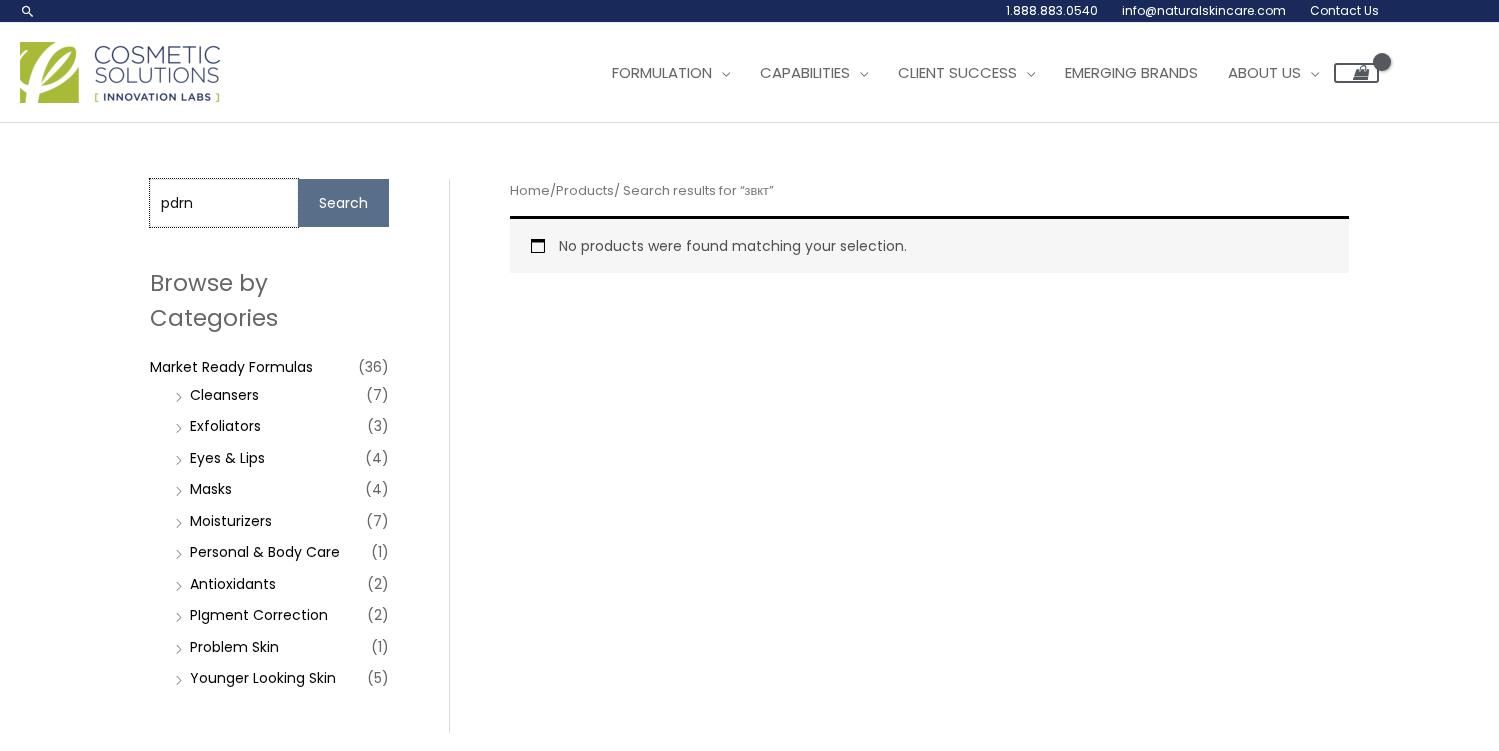 type on "pdrn" 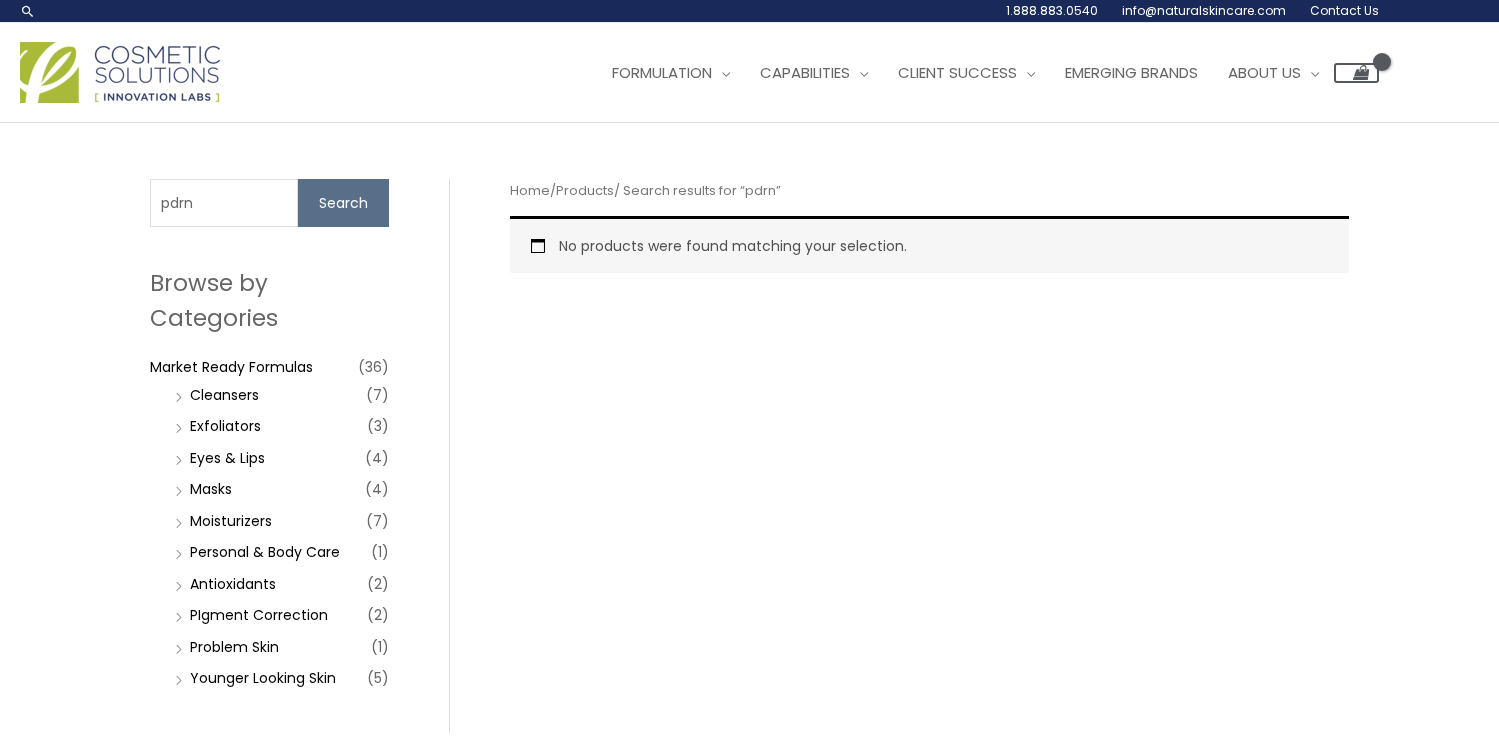 scroll, scrollTop: 0, scrollLeft: 0, axis: both 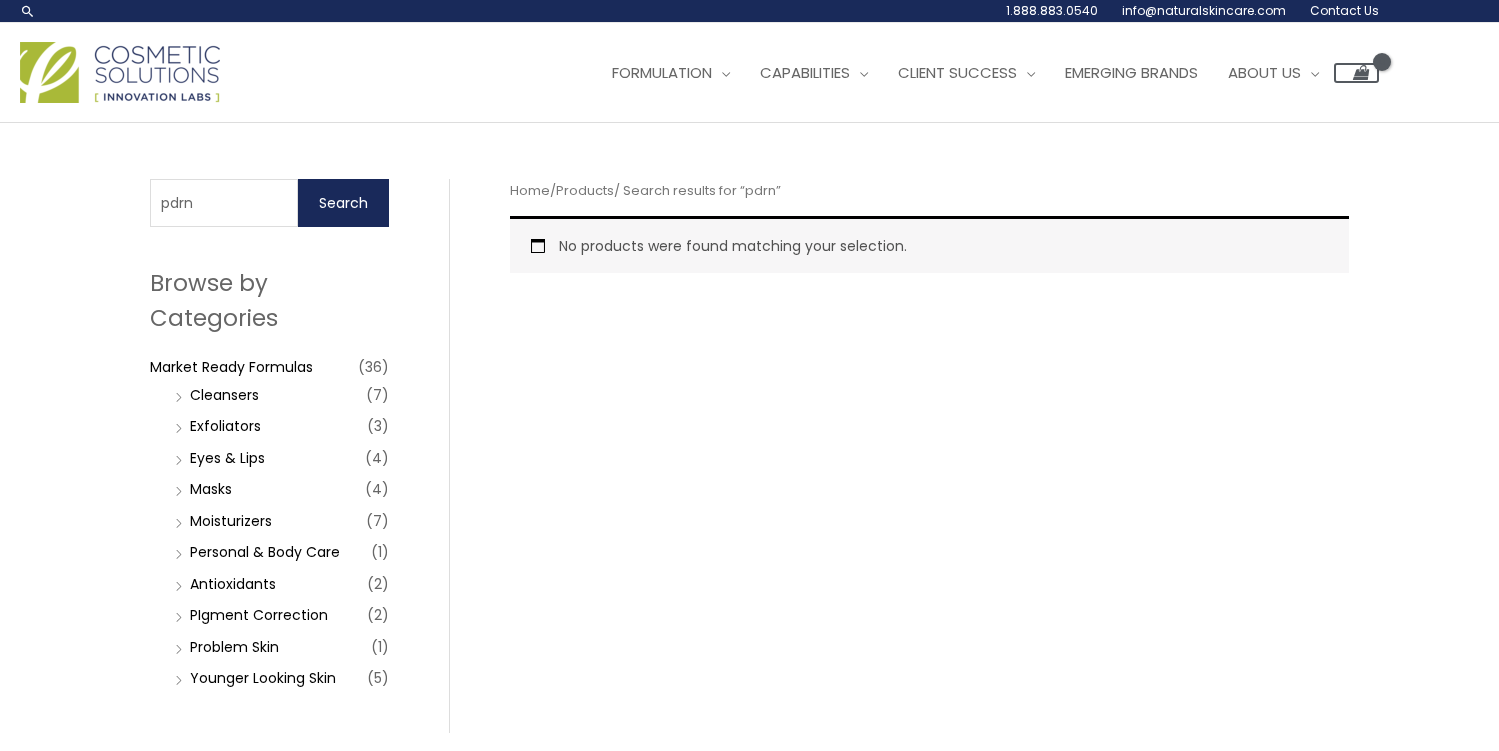 click on "Search" at bounding box center (343, 203) 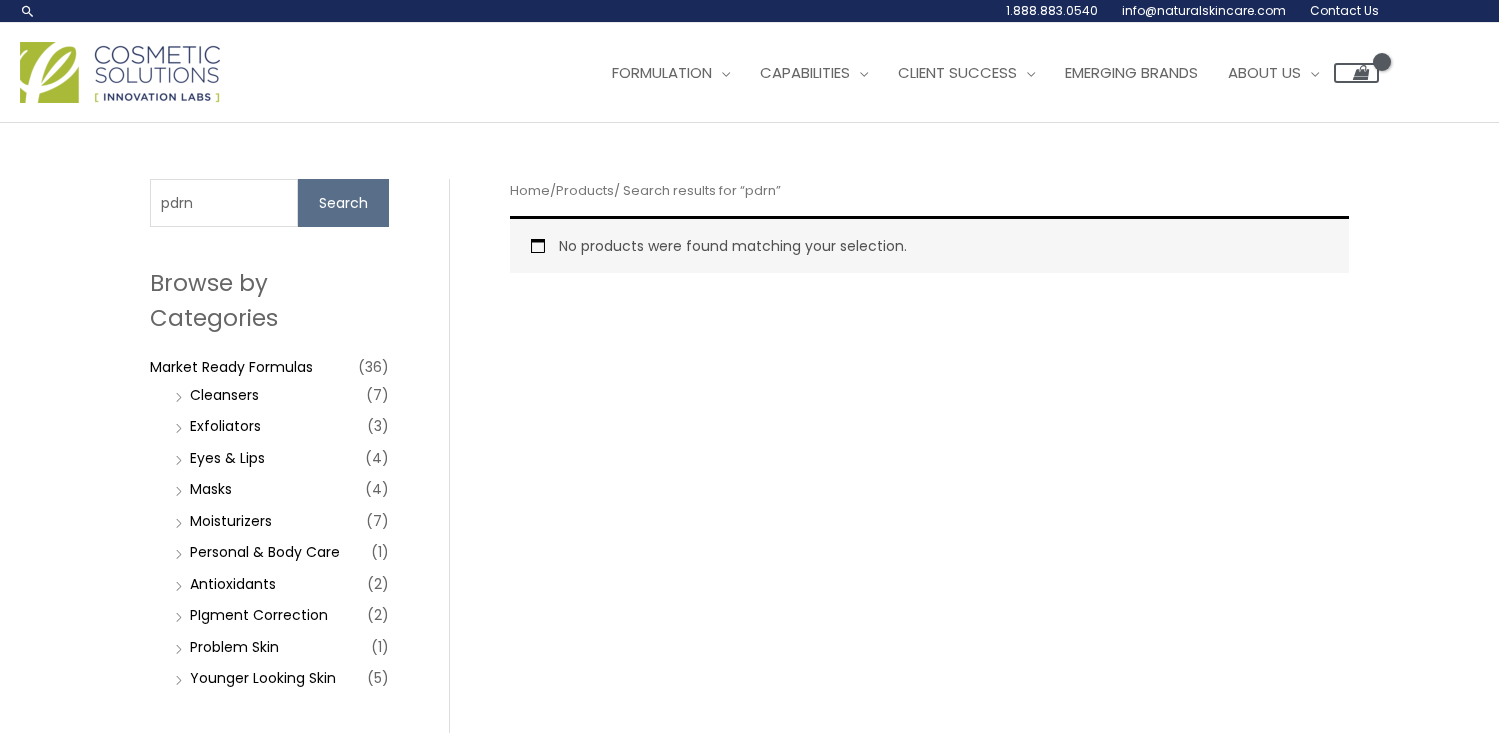 scroll, scrollTop: 0, scrollLeft: 0, axis: both 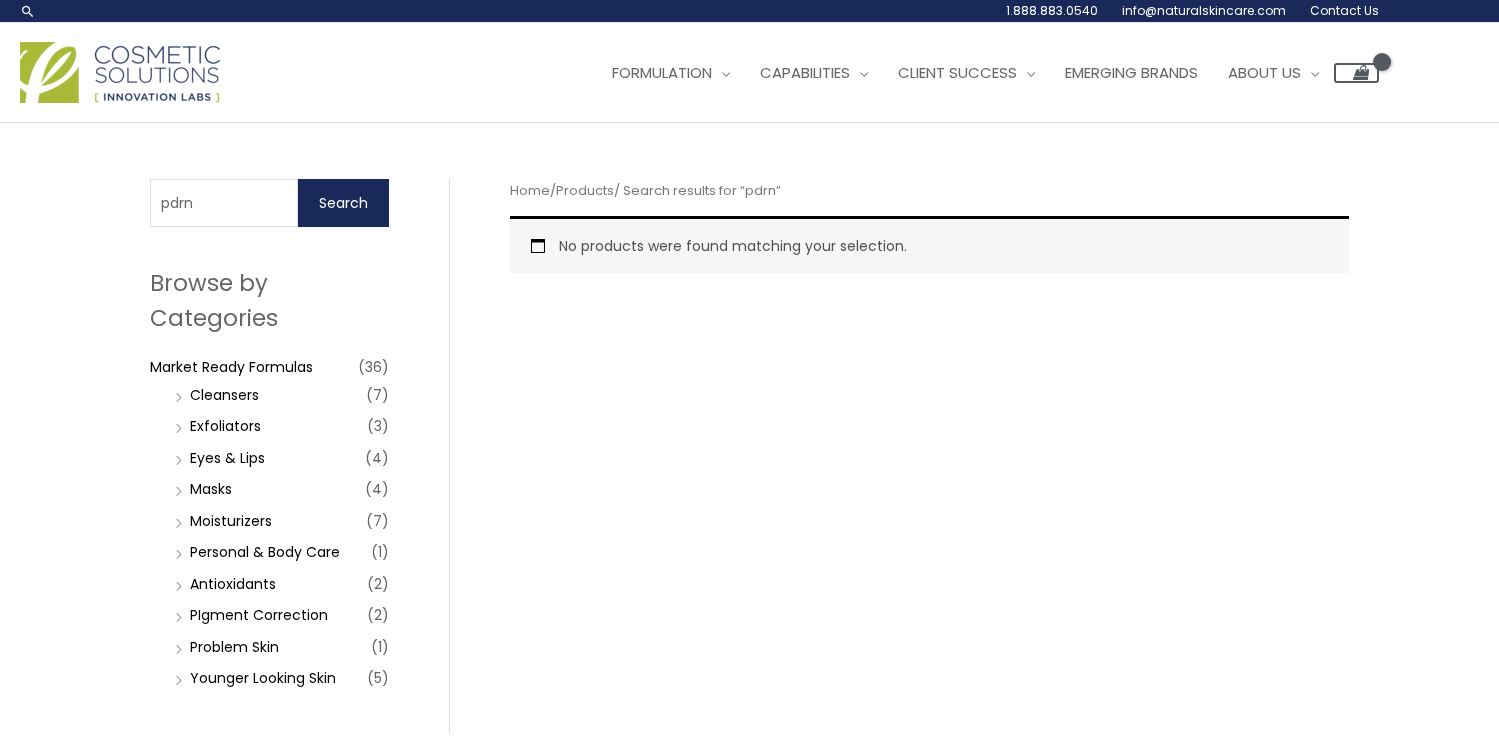 click on "Search" at bounding box center [343, 203] 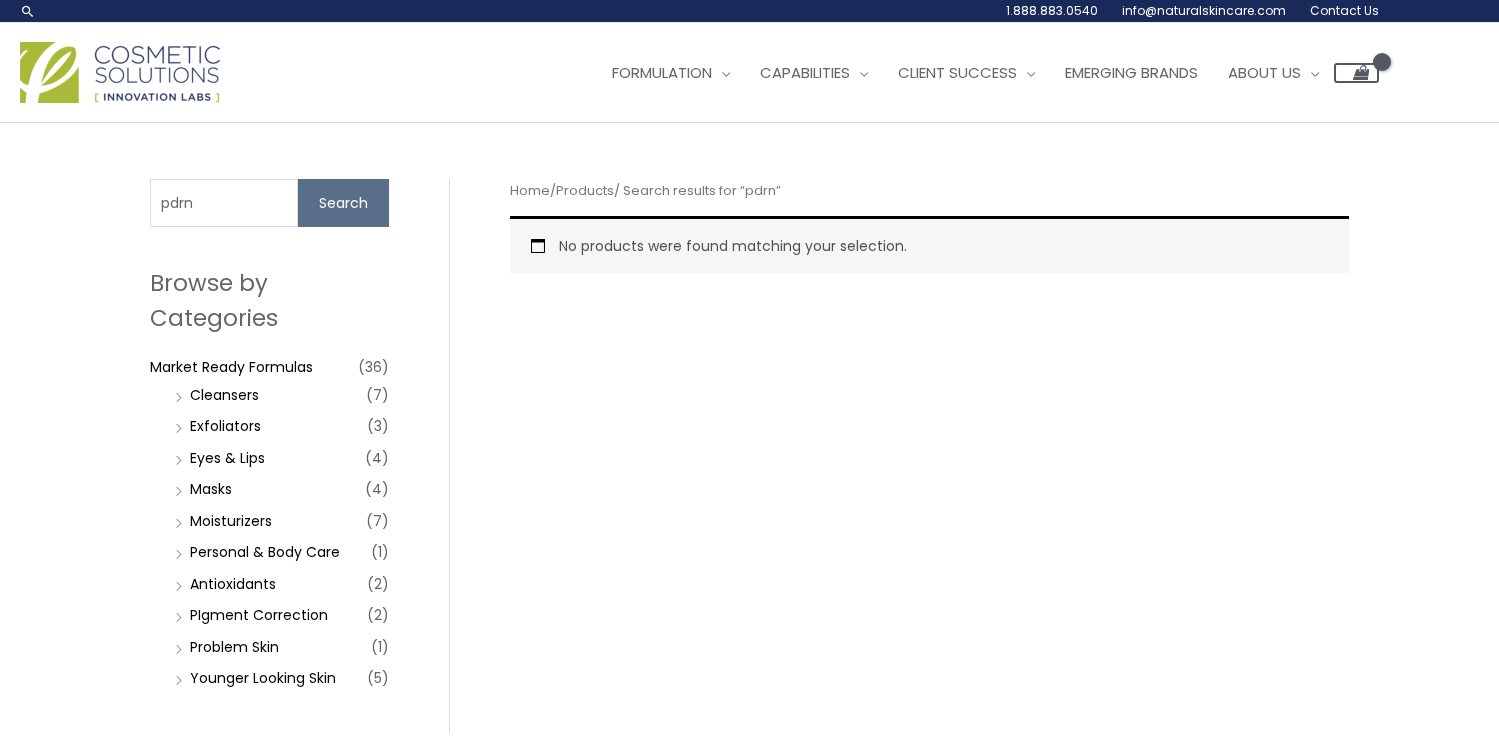 scroll, scrollTop: 0, scrollLeft: 0, axis: both 